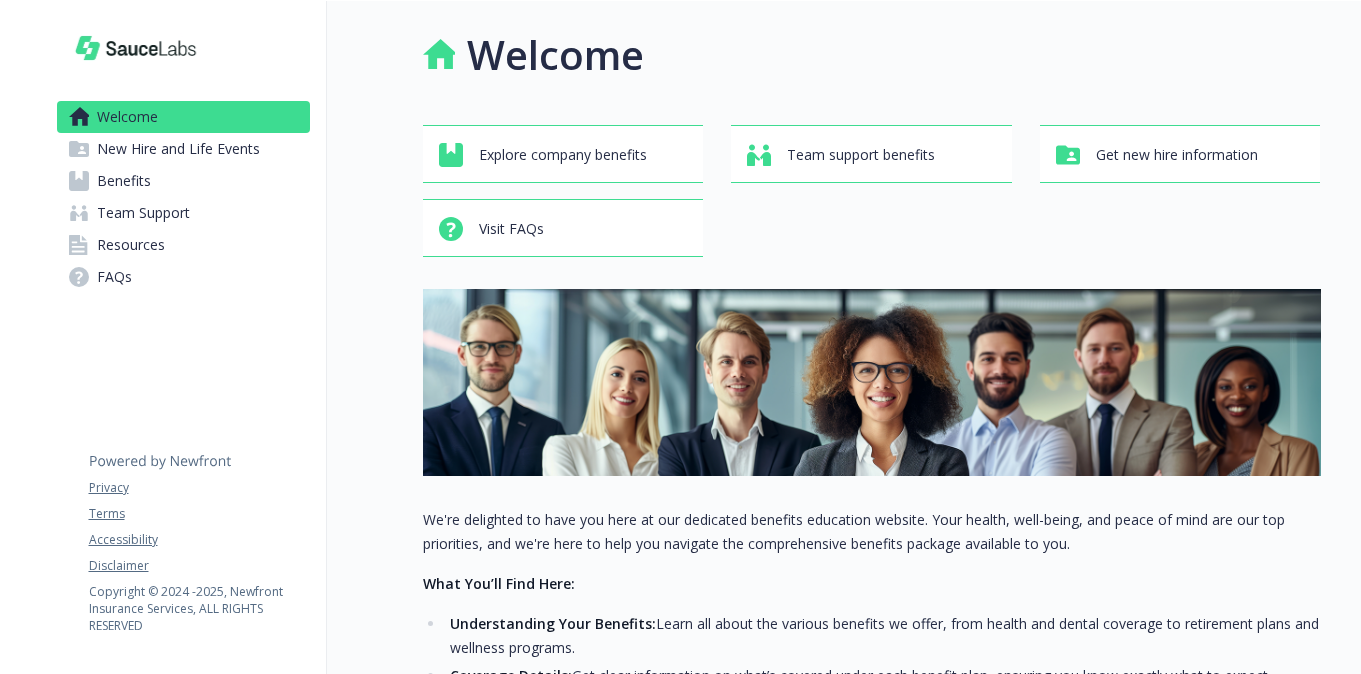 scroll, scrollTop: 0, scrollLeft: 0, axis: both 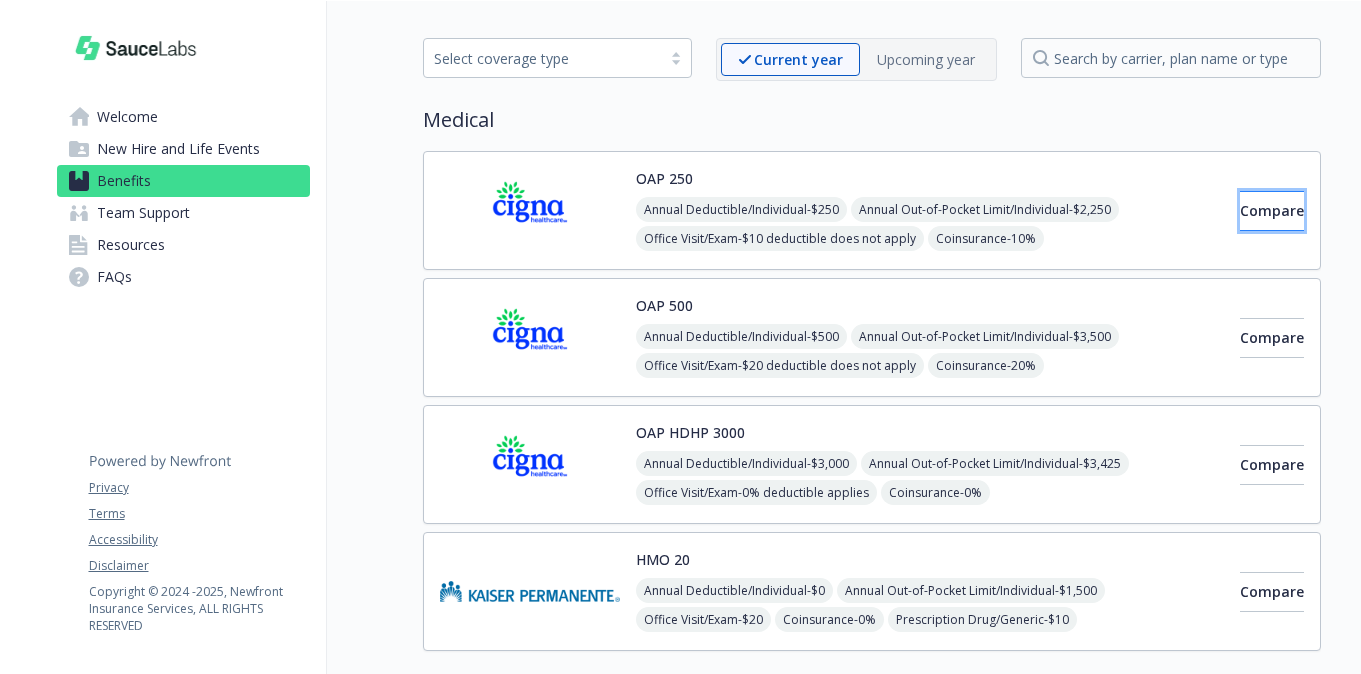 click on "Compare" at bounding box center (1272, 210) 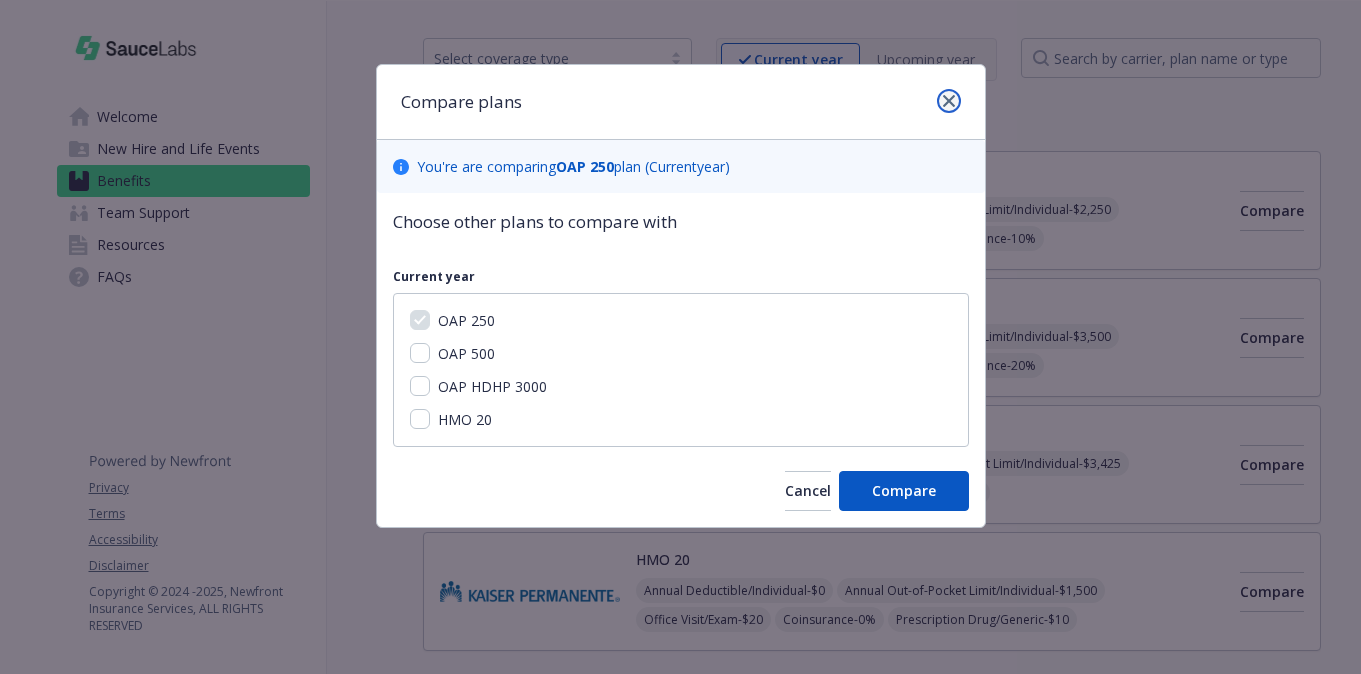 click at bounding box center (949, 101) 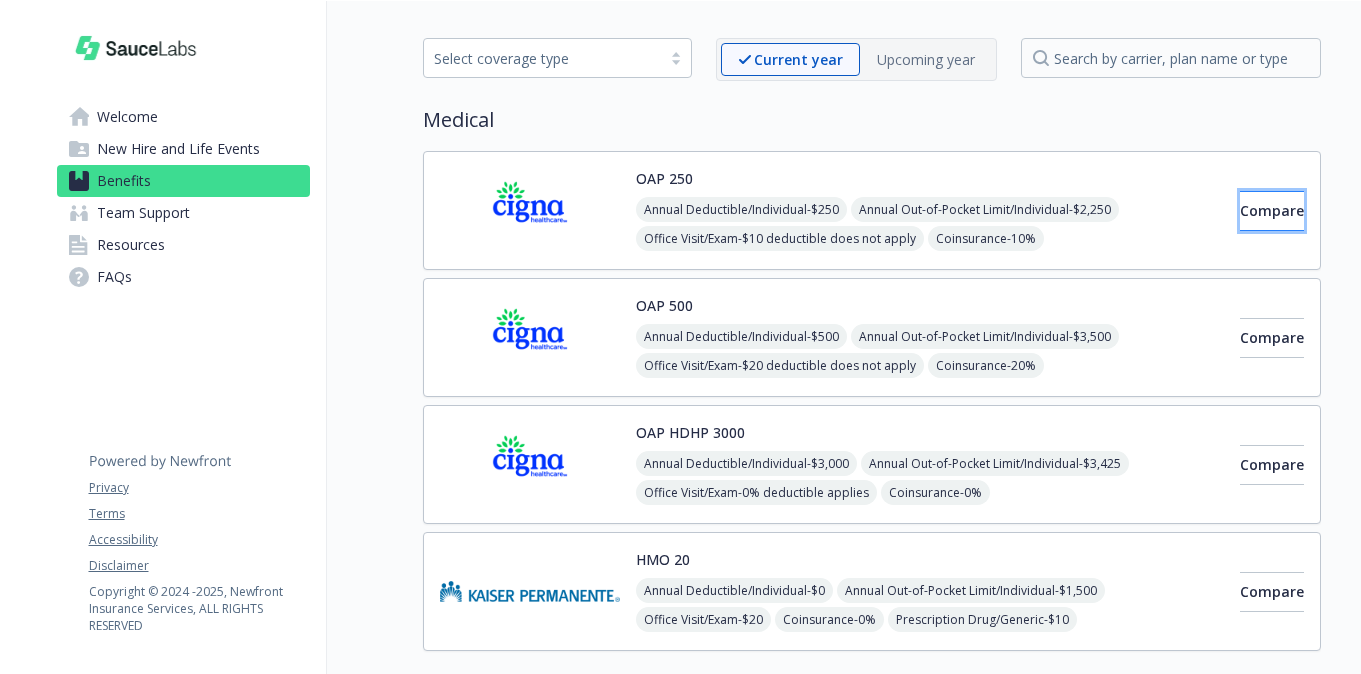 click on "Compare" at bounding box center [1272, 210] 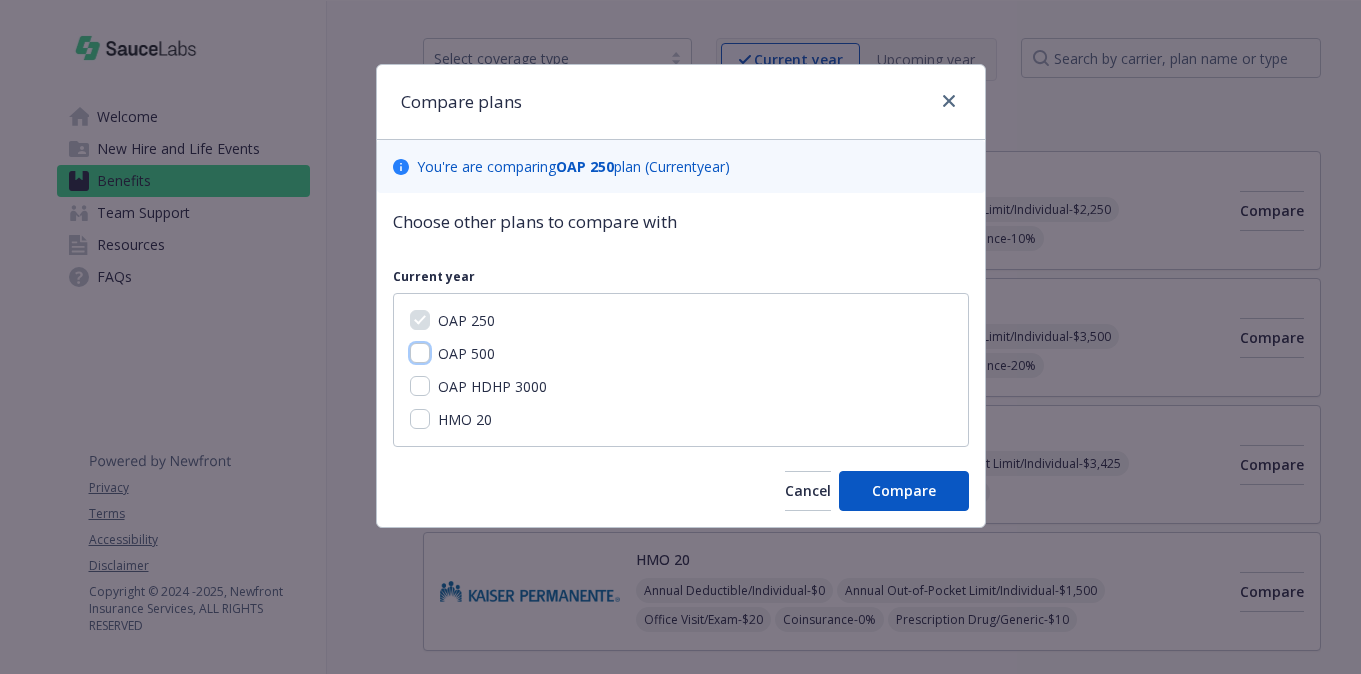 click on "OAP 500" at bounding box center (420, 353) 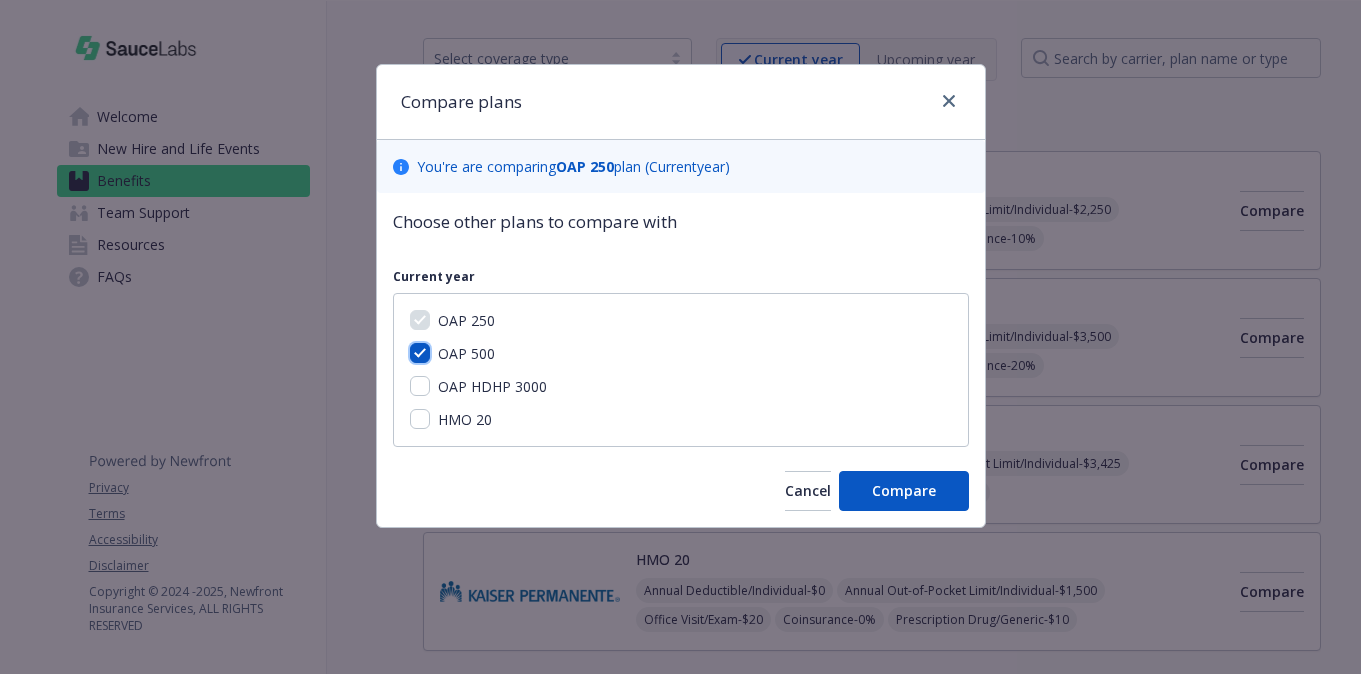 checkbox on "true" 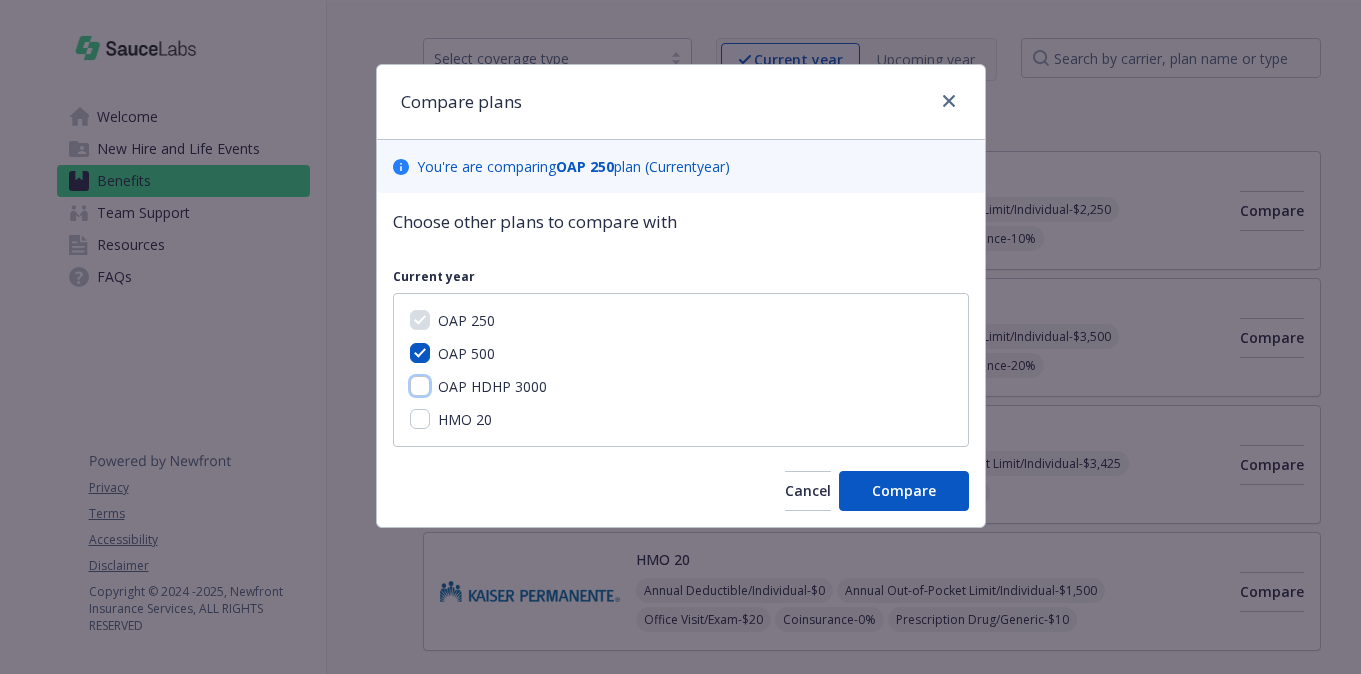click on "OAP HDHP 3000" at bounding box center [420, 386] 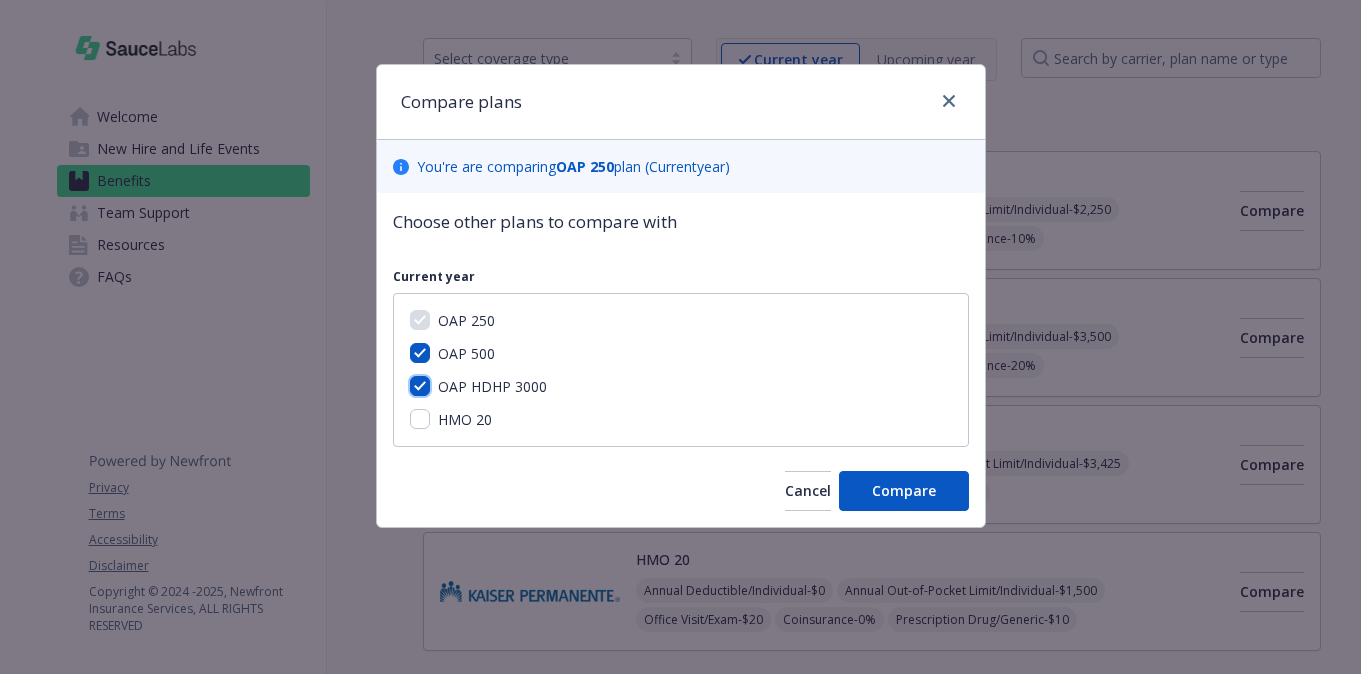 checkbox on "true" 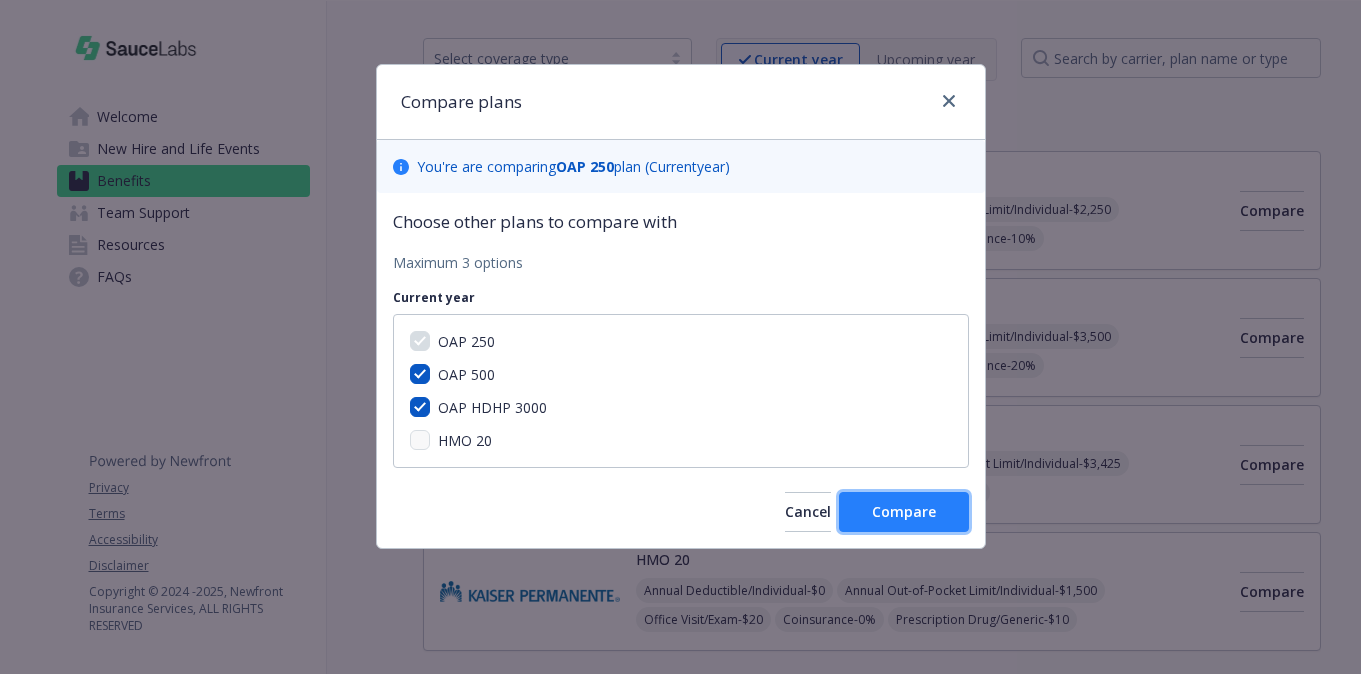 click on "Compare" at bounding box center (904, 511) 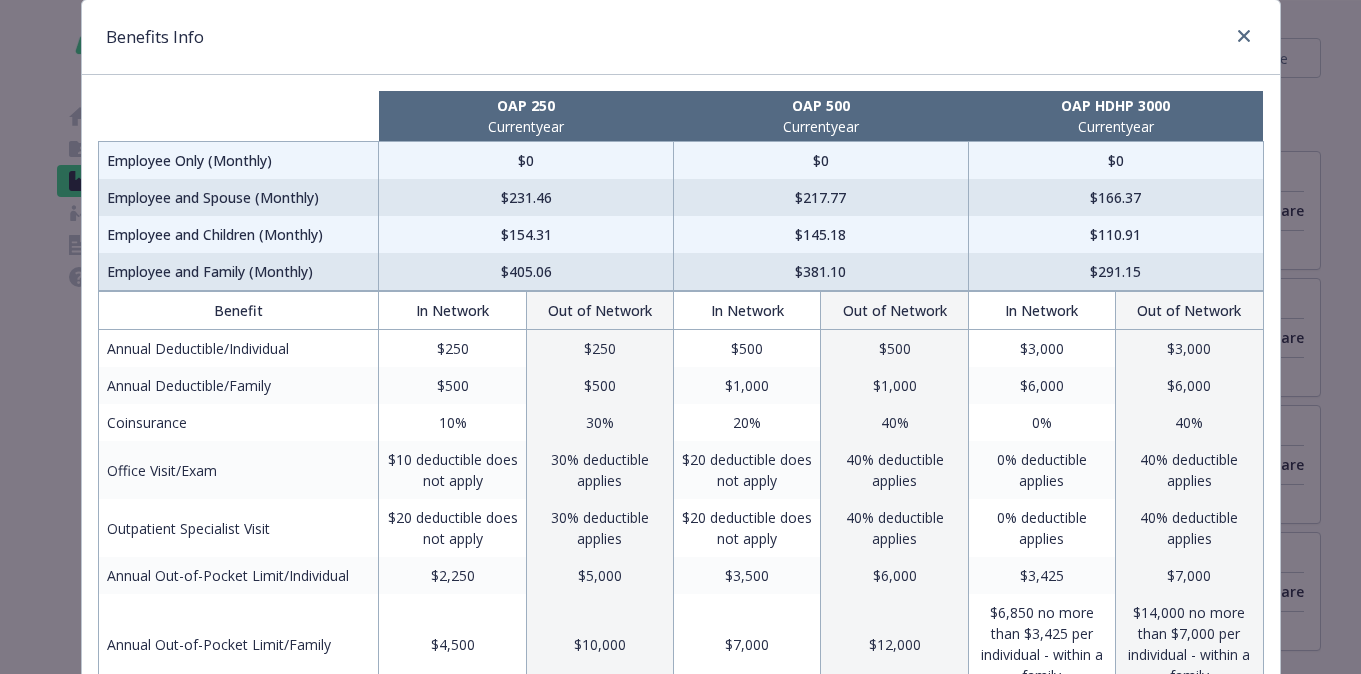 scroll, scrollTop: 0, scrollLeft: 0, axis: both 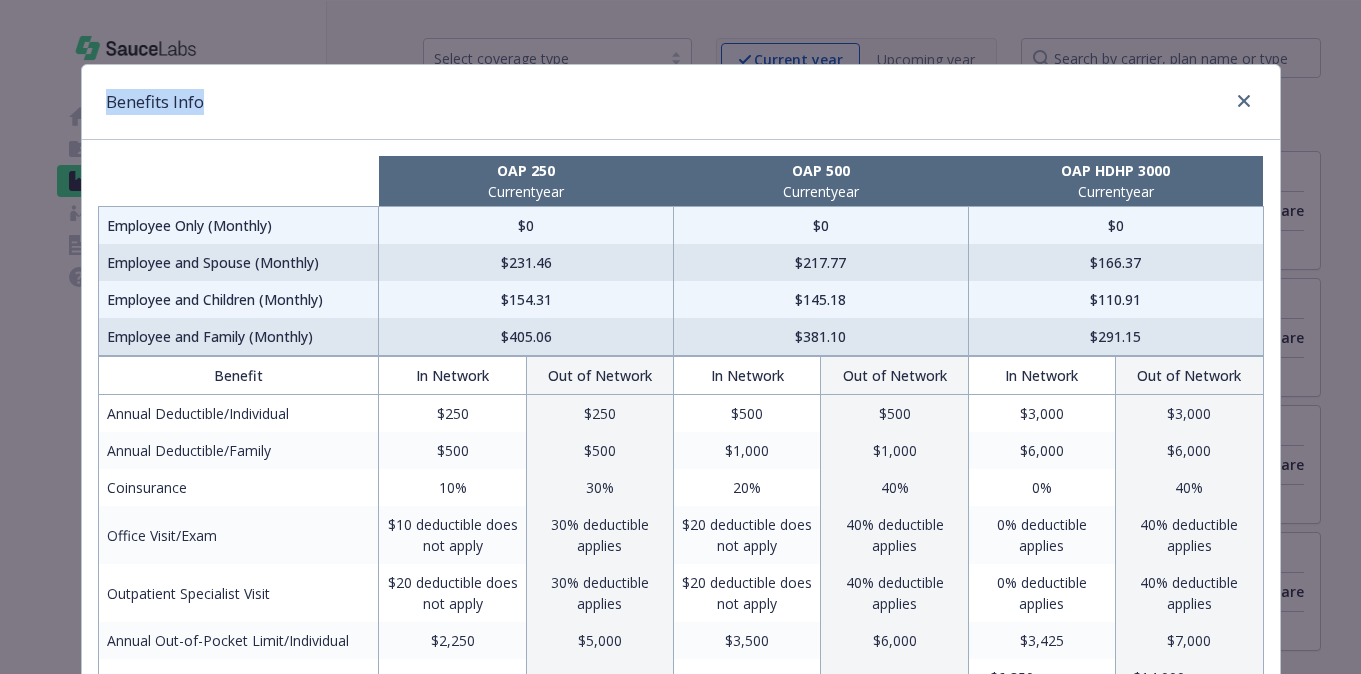 drag, startPoint x: 90, startPoint y: 74, endPoint x: 890, endPoint y: 76, distance: 800.0025 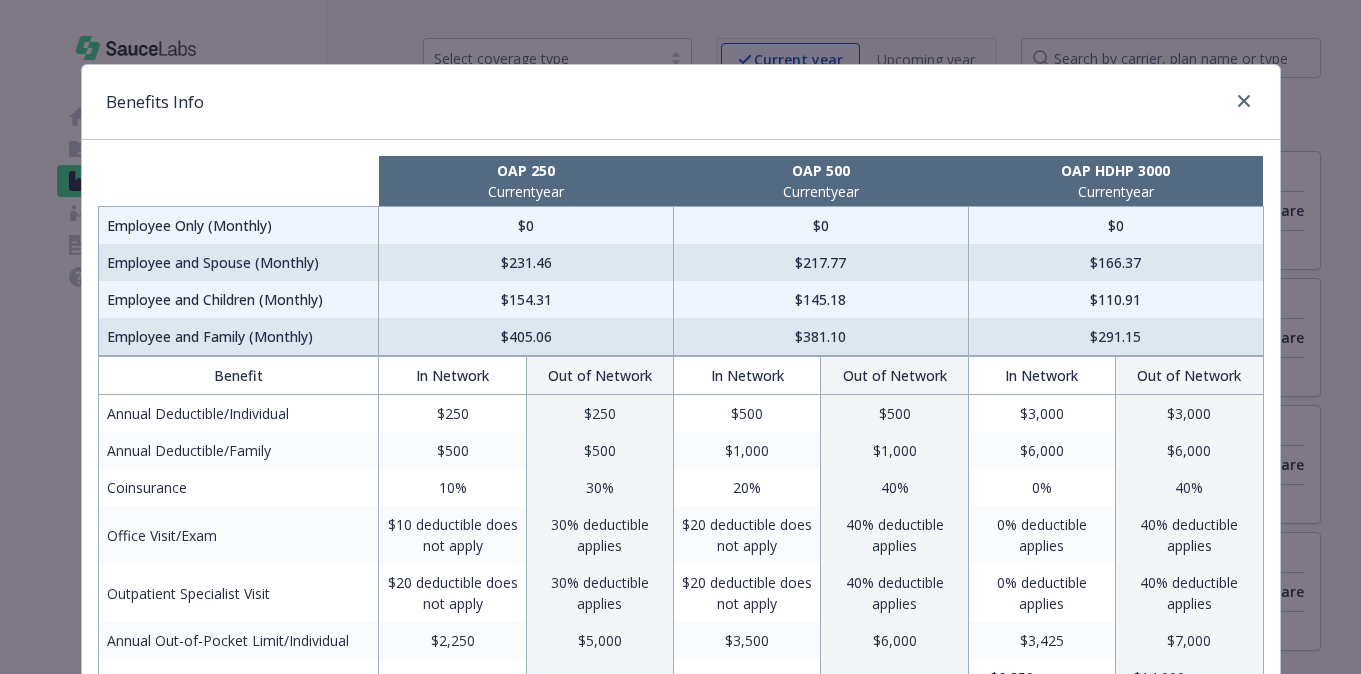 click on "Benefits Info OAP 250 Current  year OAP 500 Current  year OAP HDHP 3000 Current  year Employee Only (Monthly) $0 $0 $0 Employee and Spouse (Monthly) $231.46 $217.77 $166.37 Employee and Children (Monthly) $154.31 $145.18 $110.91 Employee and Family (Monthly) $405.06 $381.10 $291.15 Benefit In Network Out of Network In Network Out of Network In Network Out of Network Annual Deductible/Individual $250 $250 $500 $500 $3,000 $3,000 Annual Deductible/Family $500 $500 $1,000 $1,000 $6,000 $6,000 Coinsurance 10% 30% 20% 40% 0% 40% Office Visit/Exam $10 deductible does not apply 30% deductible applies $20 deductible does not apply 40% deductible applies 0% deductible applies 40% deductible applies Outpatient Specialist Visit $20 deductible does not apply 30% deductible applies $20 deductible does not apply 40% deductible applies 0% deductible applies 40% deductible applies Annual Out-of-Pocket Limit/Individual $2,250 $5,000 $3,500 $6,000 $3,425 $7,000 Annual Out-of-Pocket Limit/Family $4,500 $10,000 $7,000 $12,000 $0" at bounding box center [680, 337] 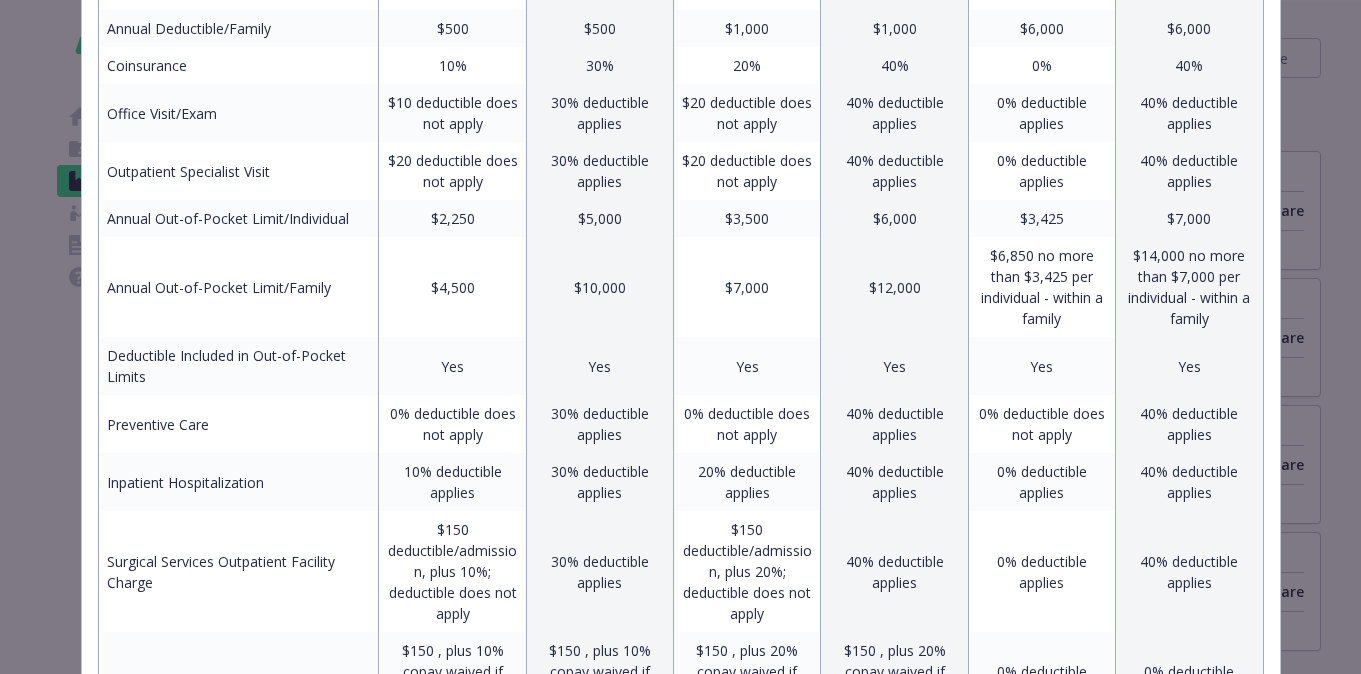 scroll, scrollTop: 0, scrollLeft: 0, axis: both 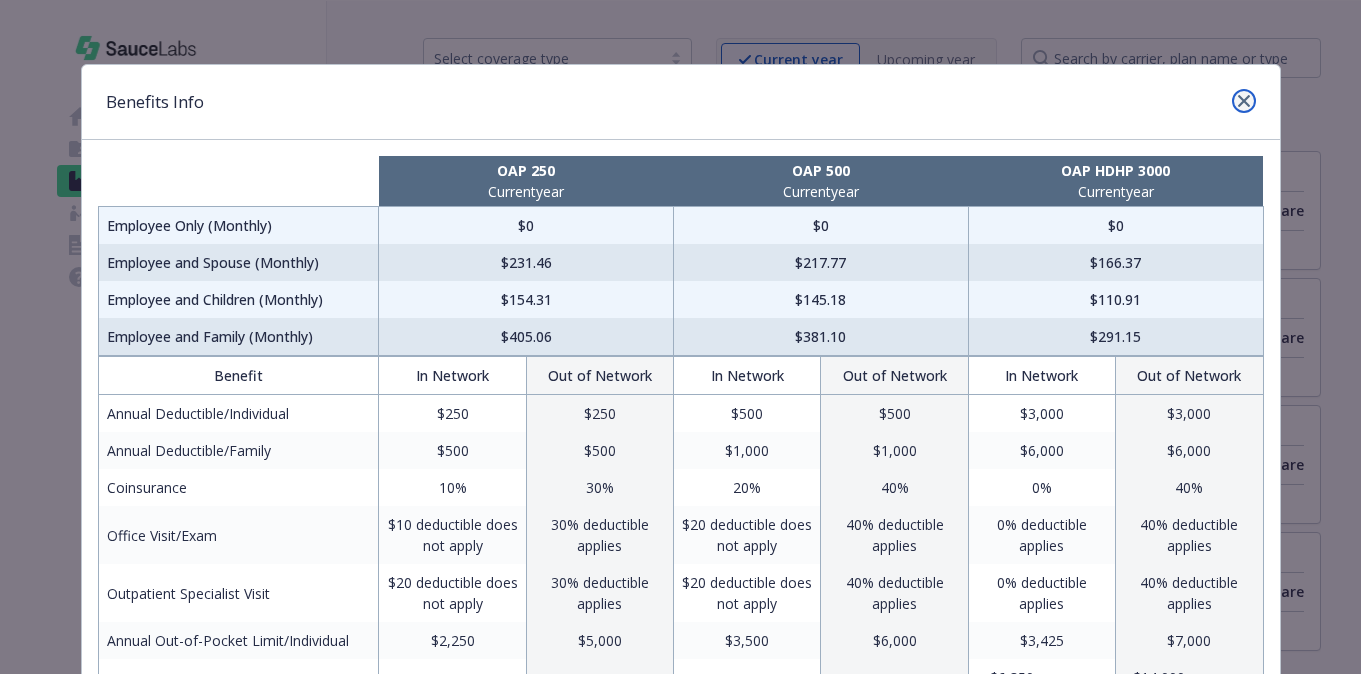 click 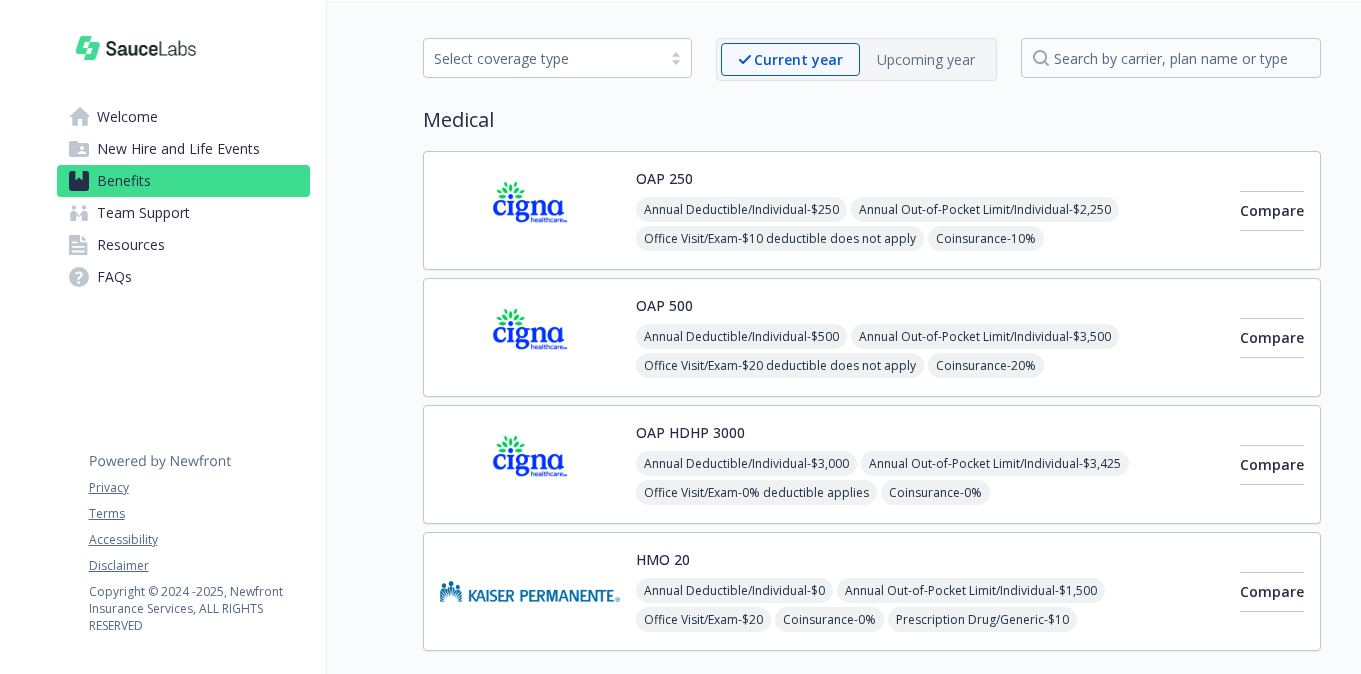 click on "OAP 250" at bounding box center (664, 178) 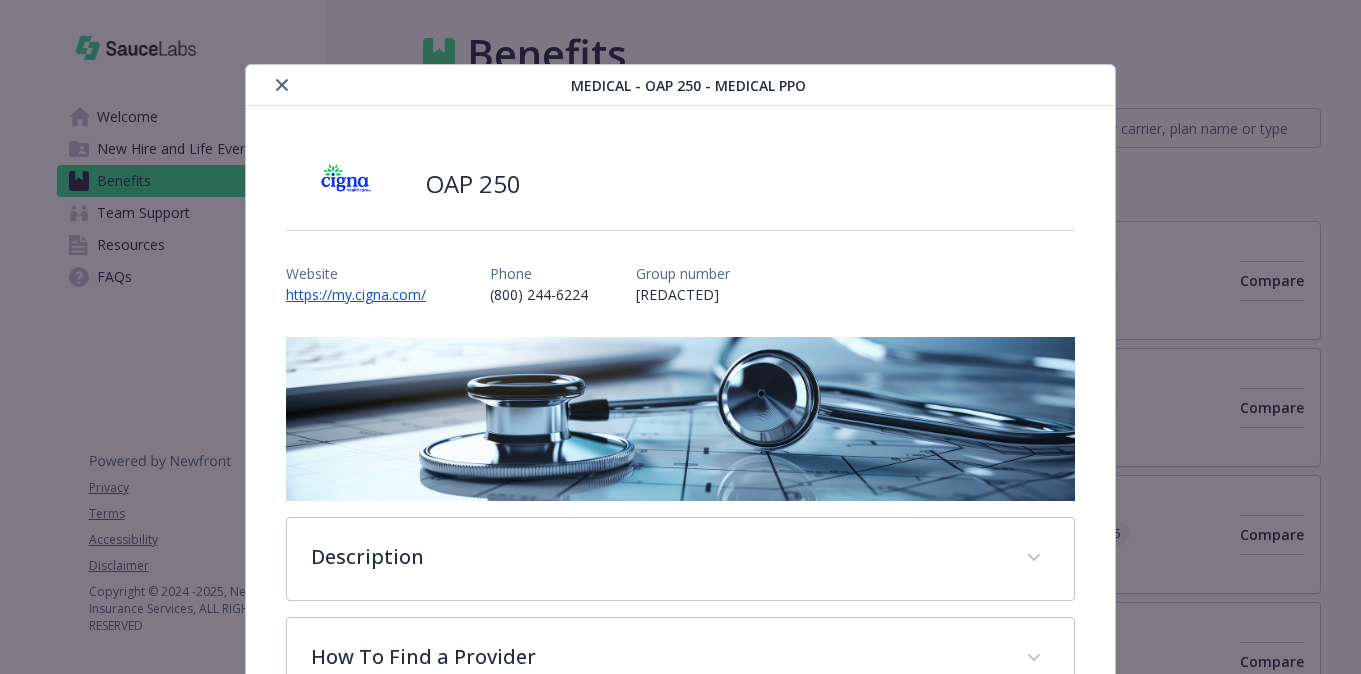 scroll, scrollTop: 71, scrollLeft: 0, axis: vertical 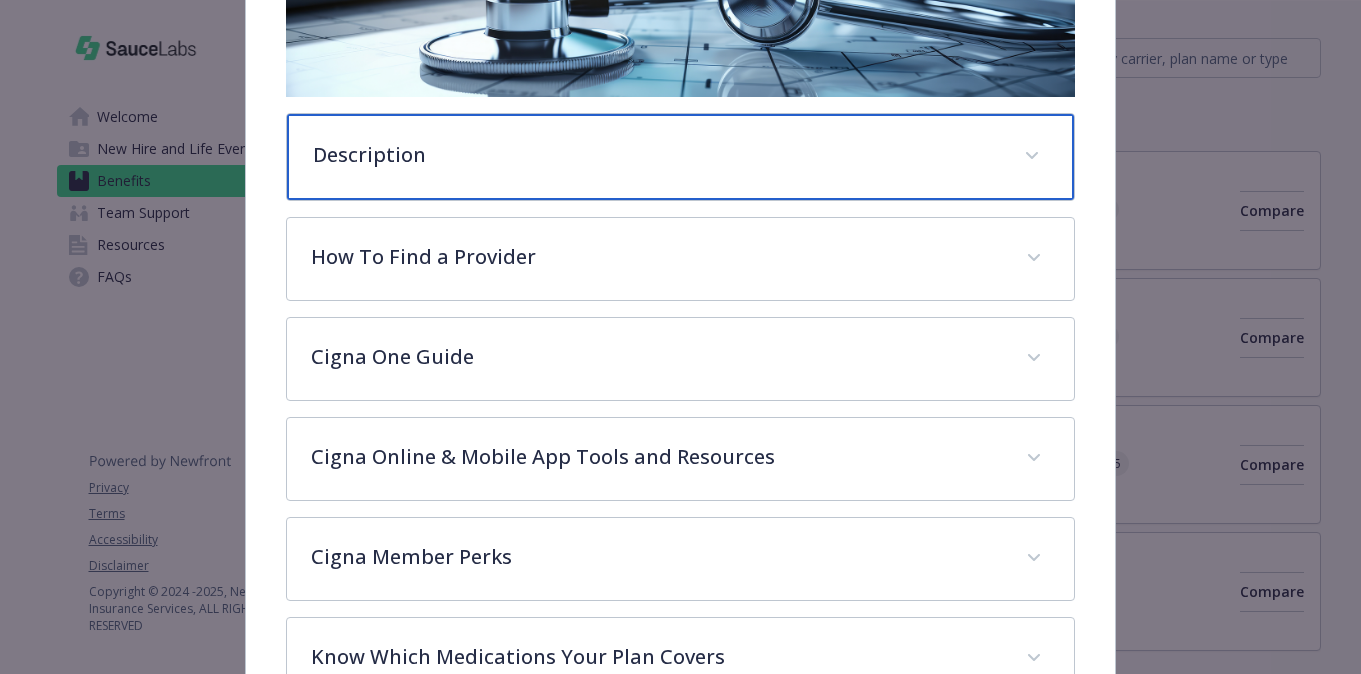 click at bounding box center (1032, 156) 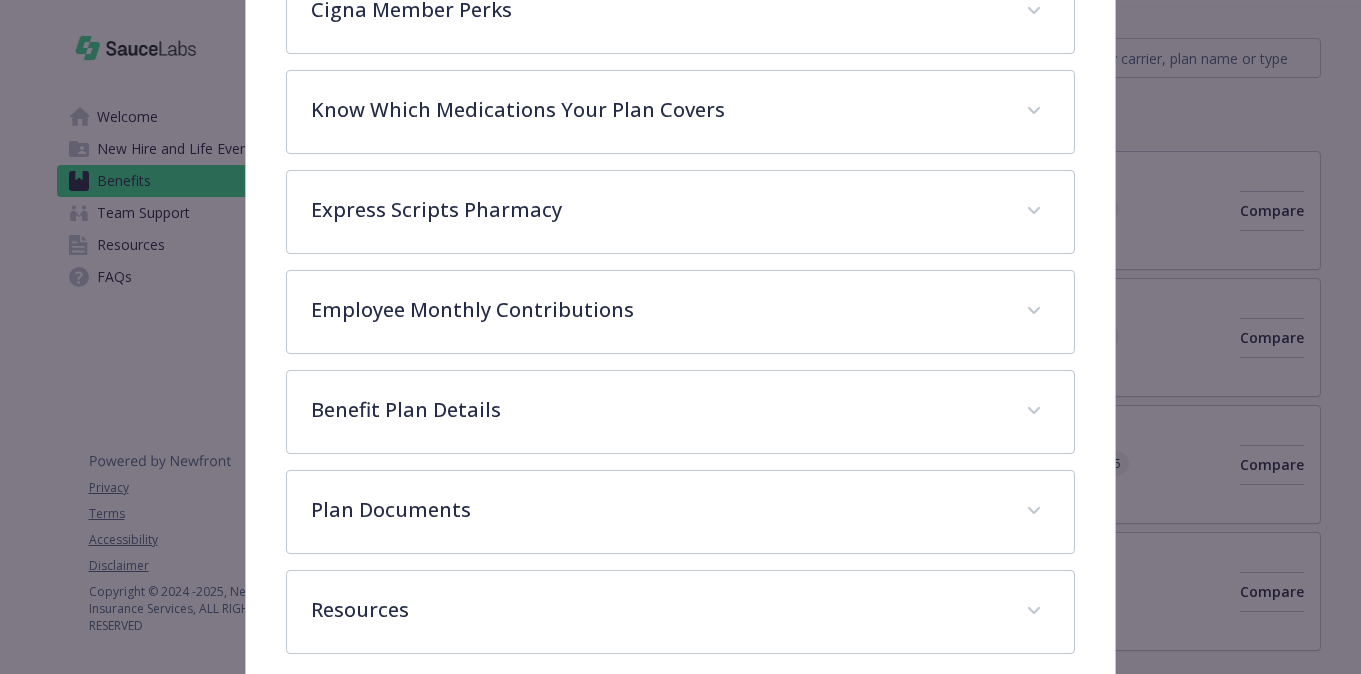 scroll, scrollTop: 1316, scrollLeft: 0, axis: vertical 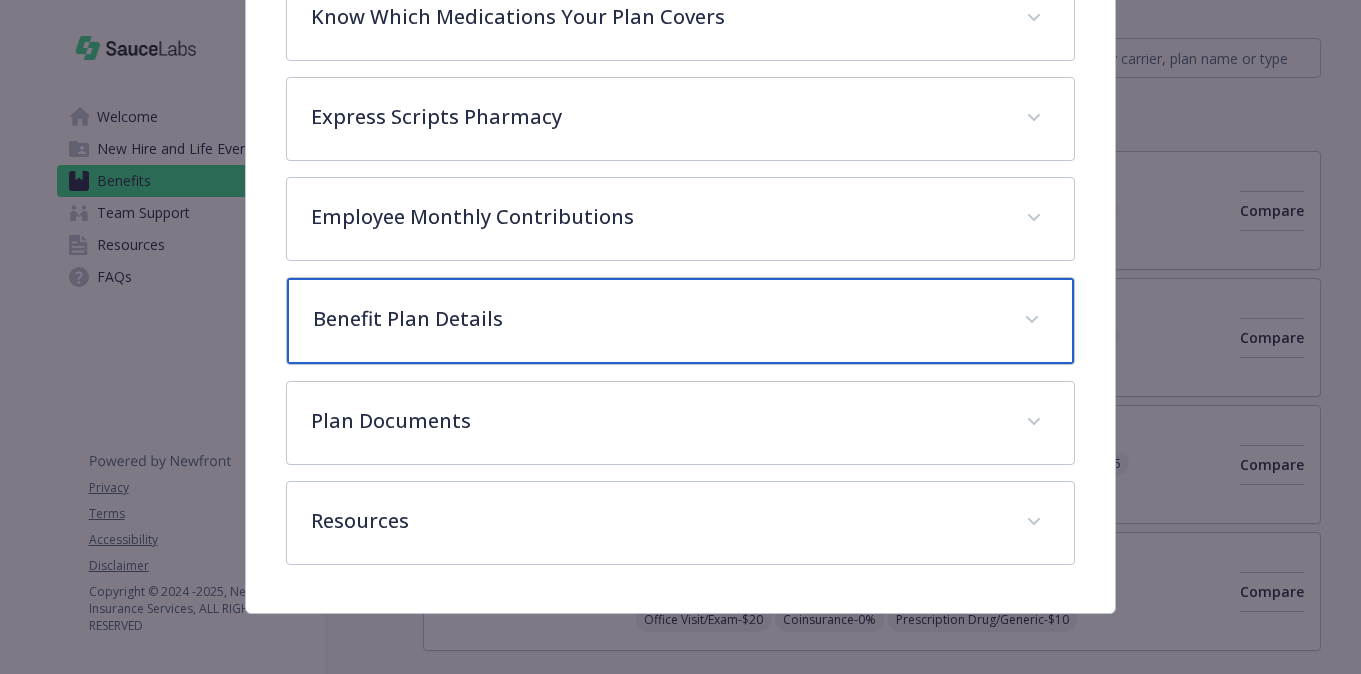 click on "Benefit Plan Details" at bounding box center (680, 321) 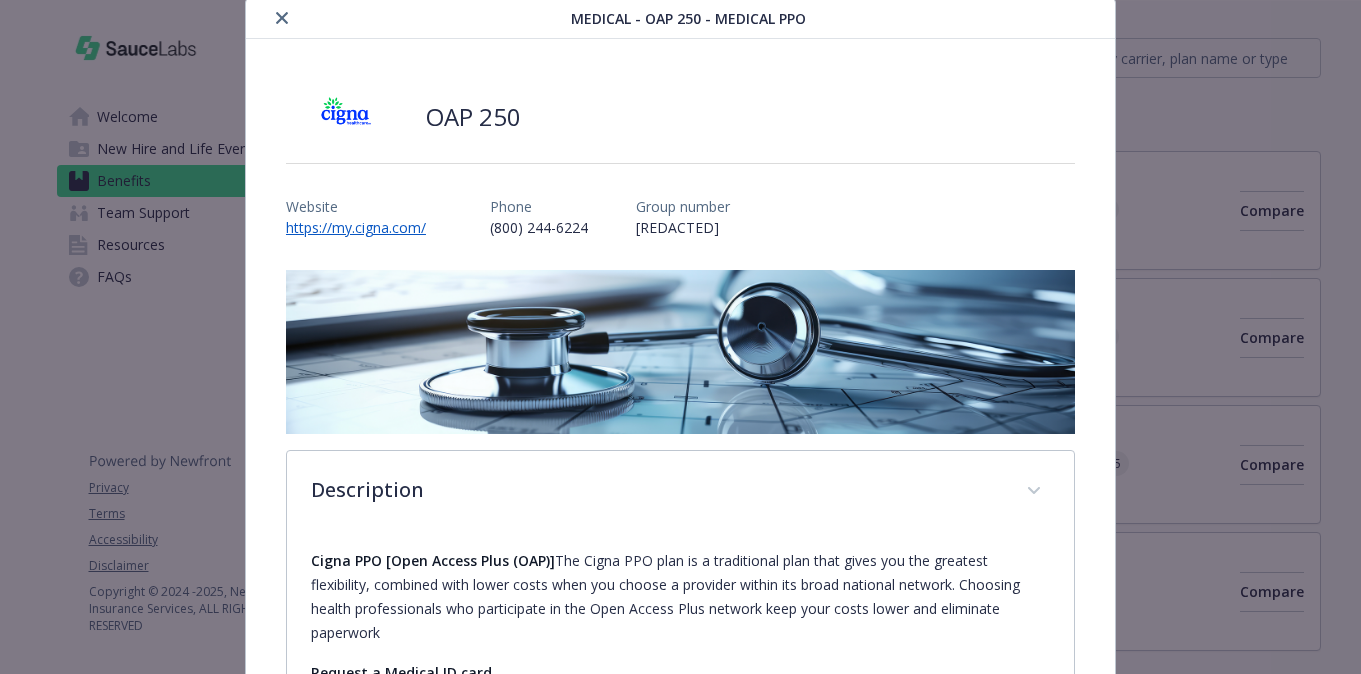 scroll, scrollTop: 0, scrollLeft: 0, axis: both 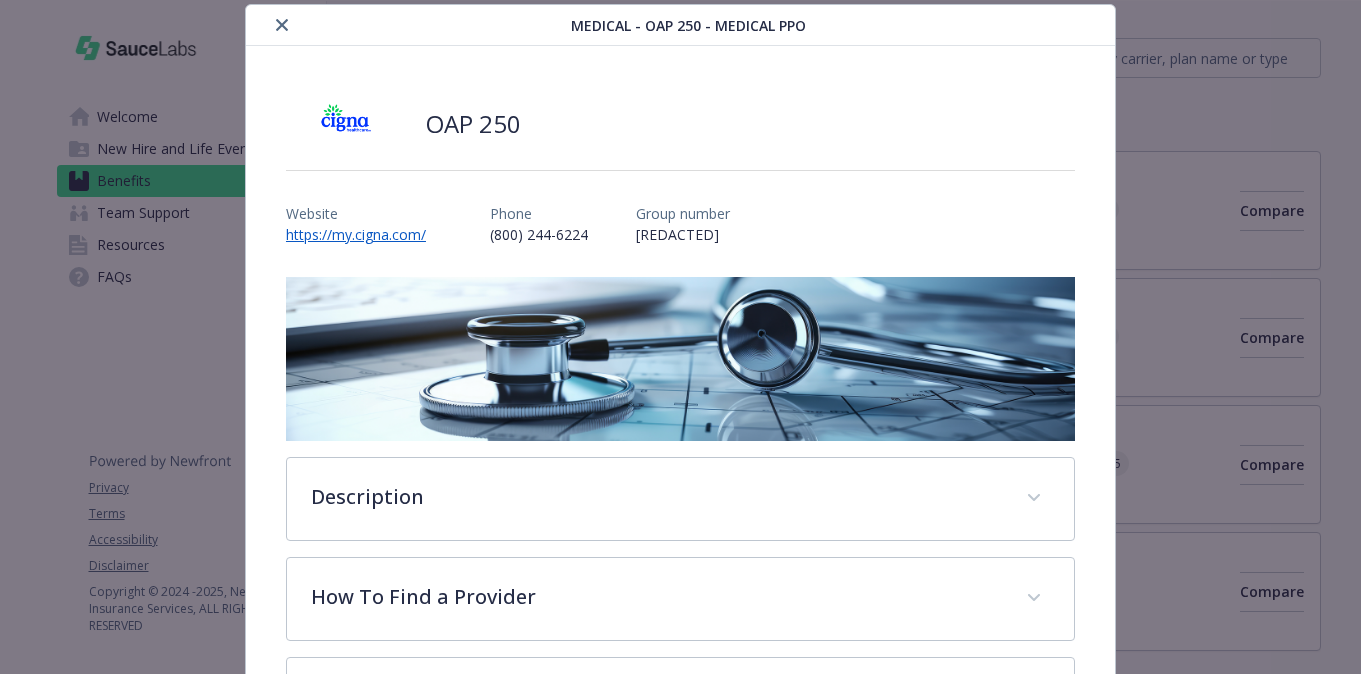 click 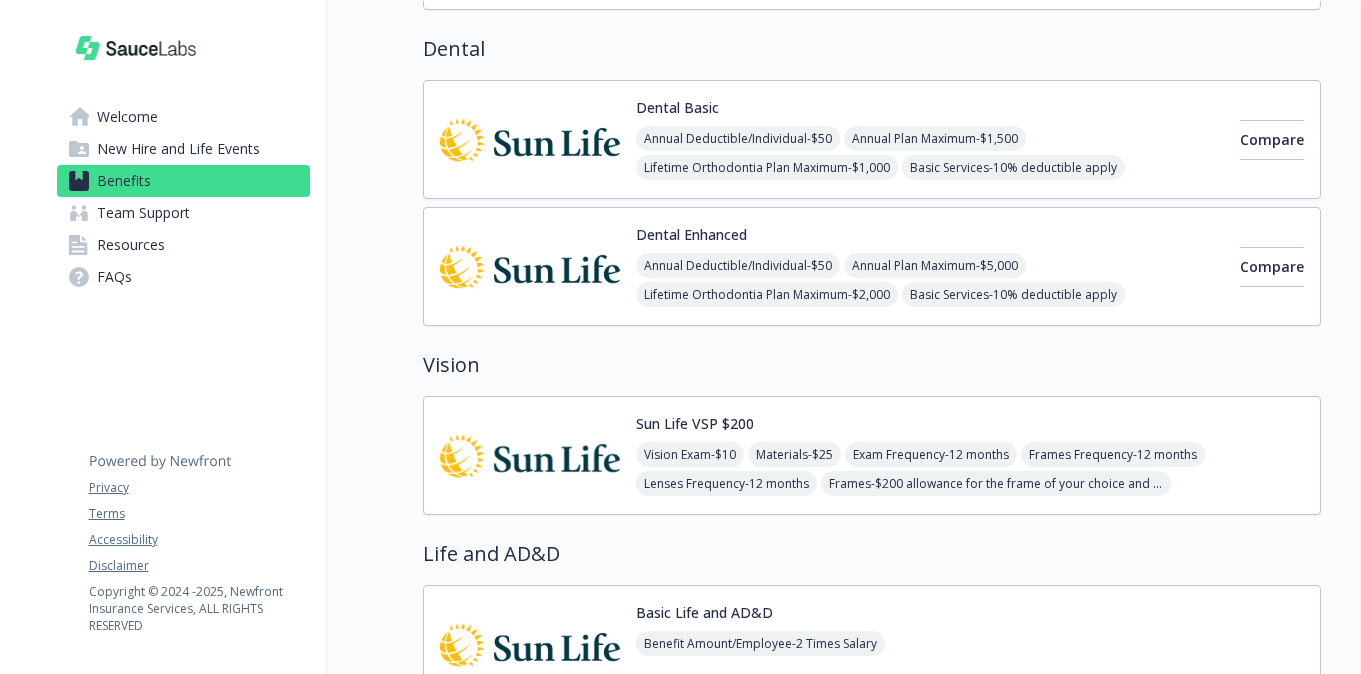 scroll, scrollTop: 728, scrollLeft: 0, axis: vertical 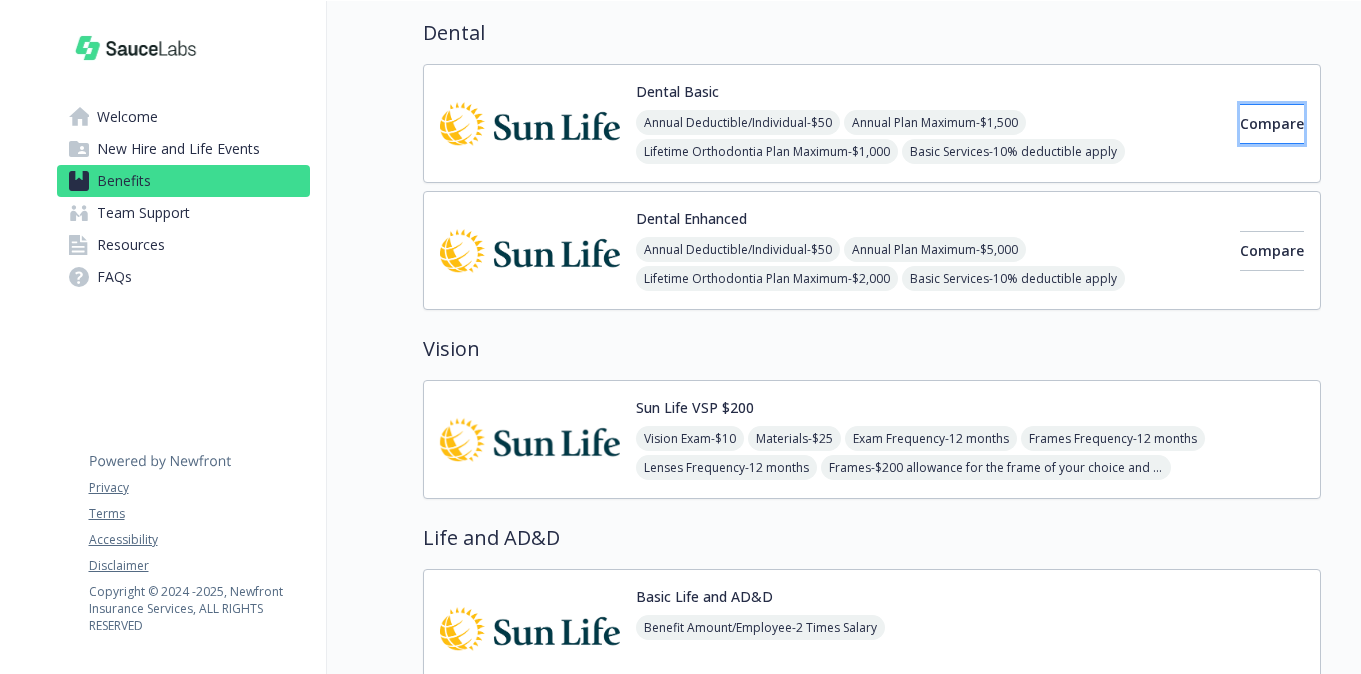 click on "Compare" at bounding box center [1272, 124] 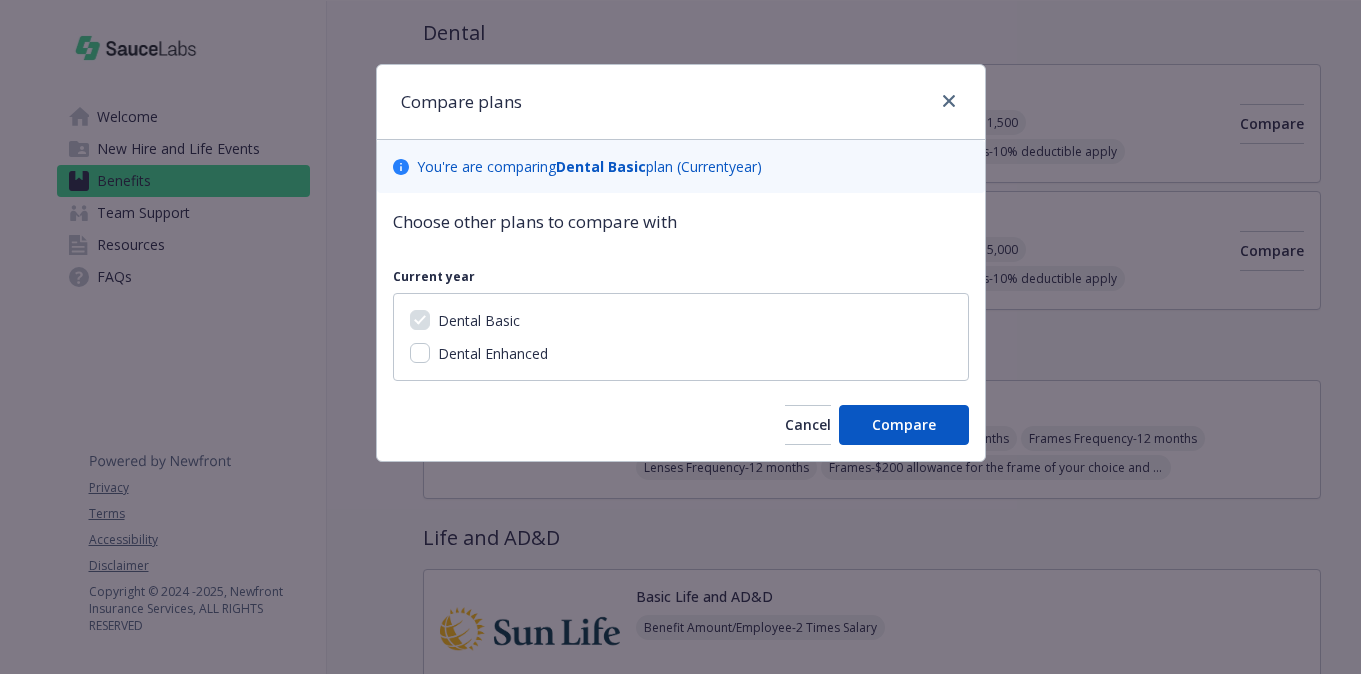 click on "Dental Enhanced" at bounding box center (493, 353) 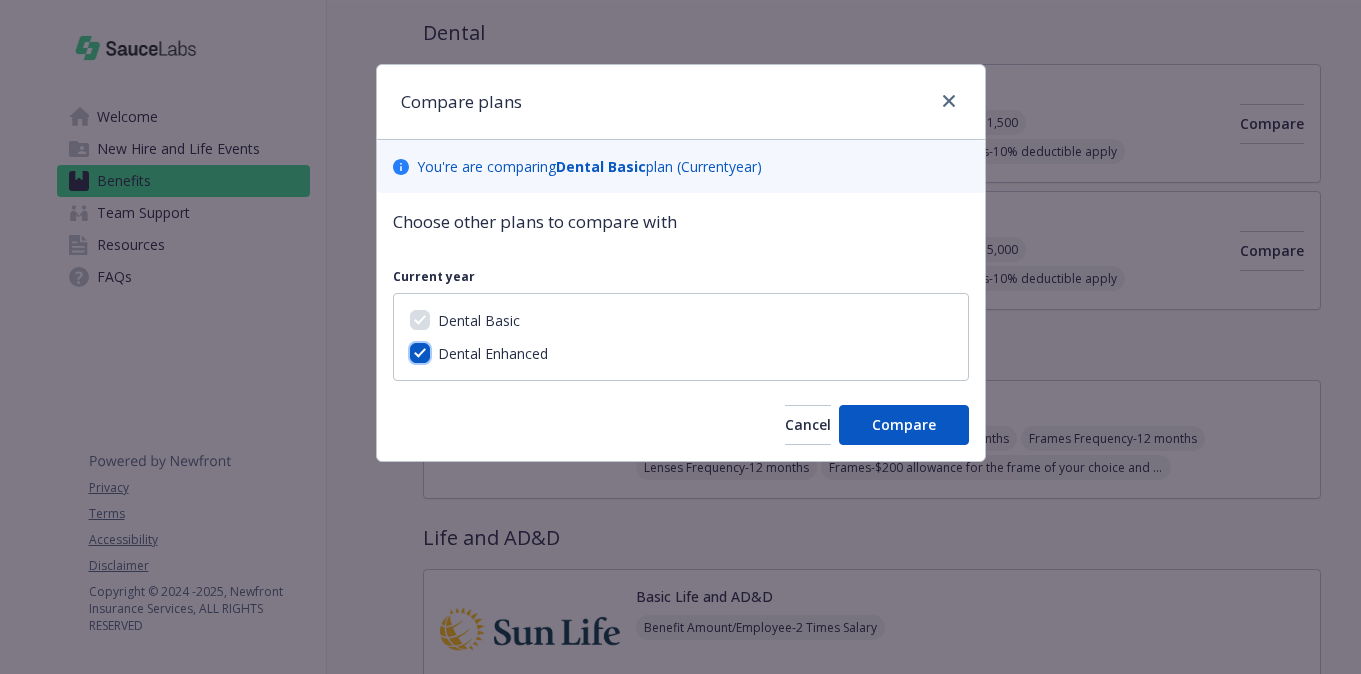 checkbox on "true" 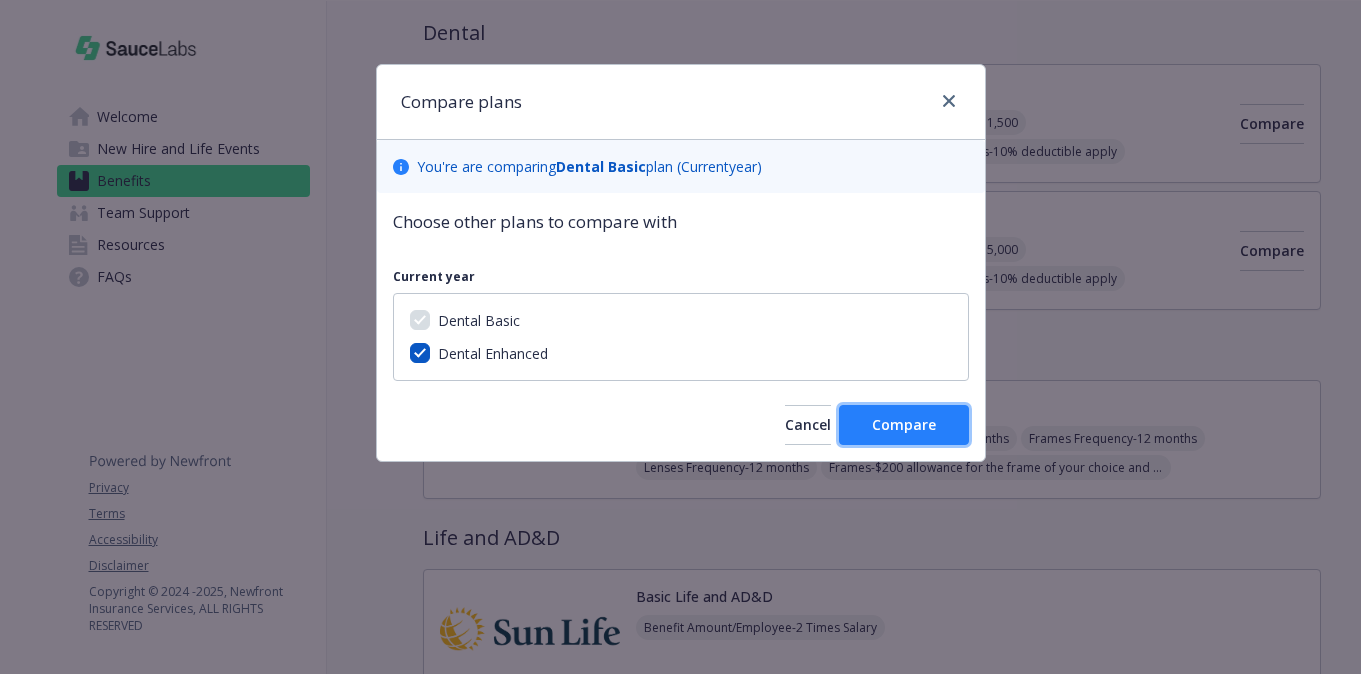 click on "Compare" at bounding box center [904, 424] 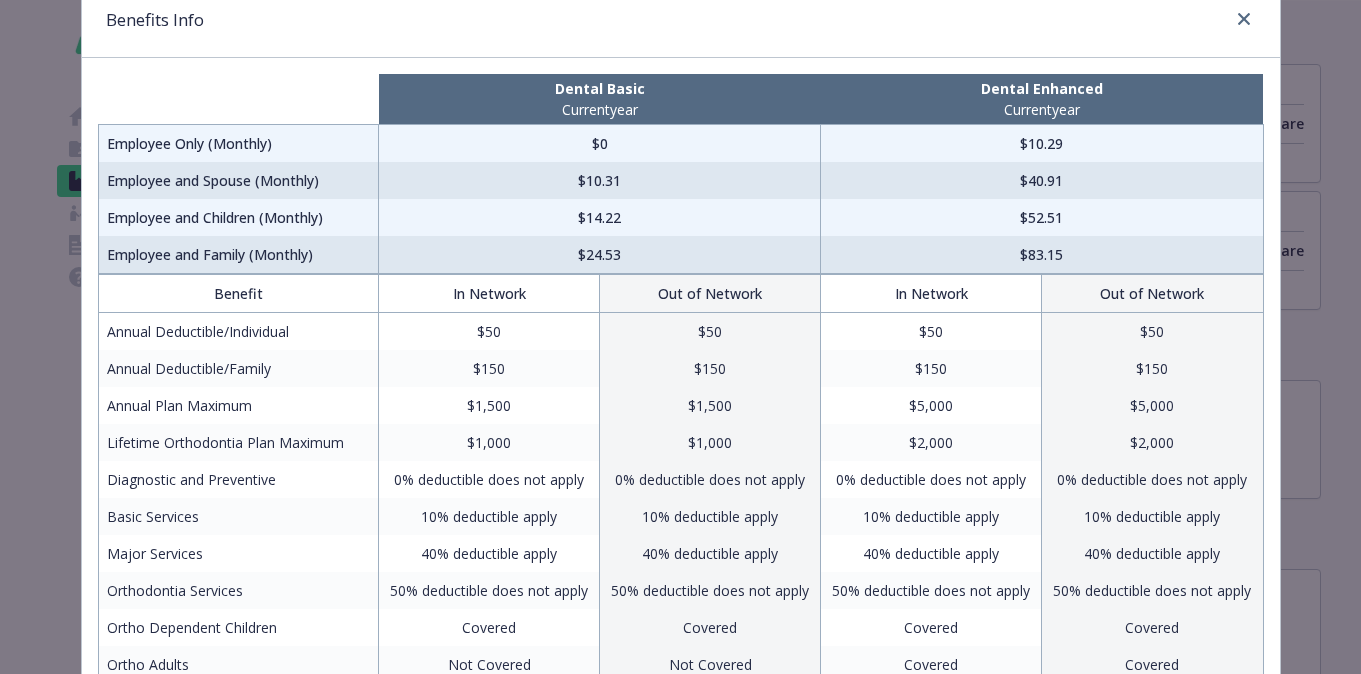 scroll, scrollTop: 0, scrollLeft: 0, axis: both 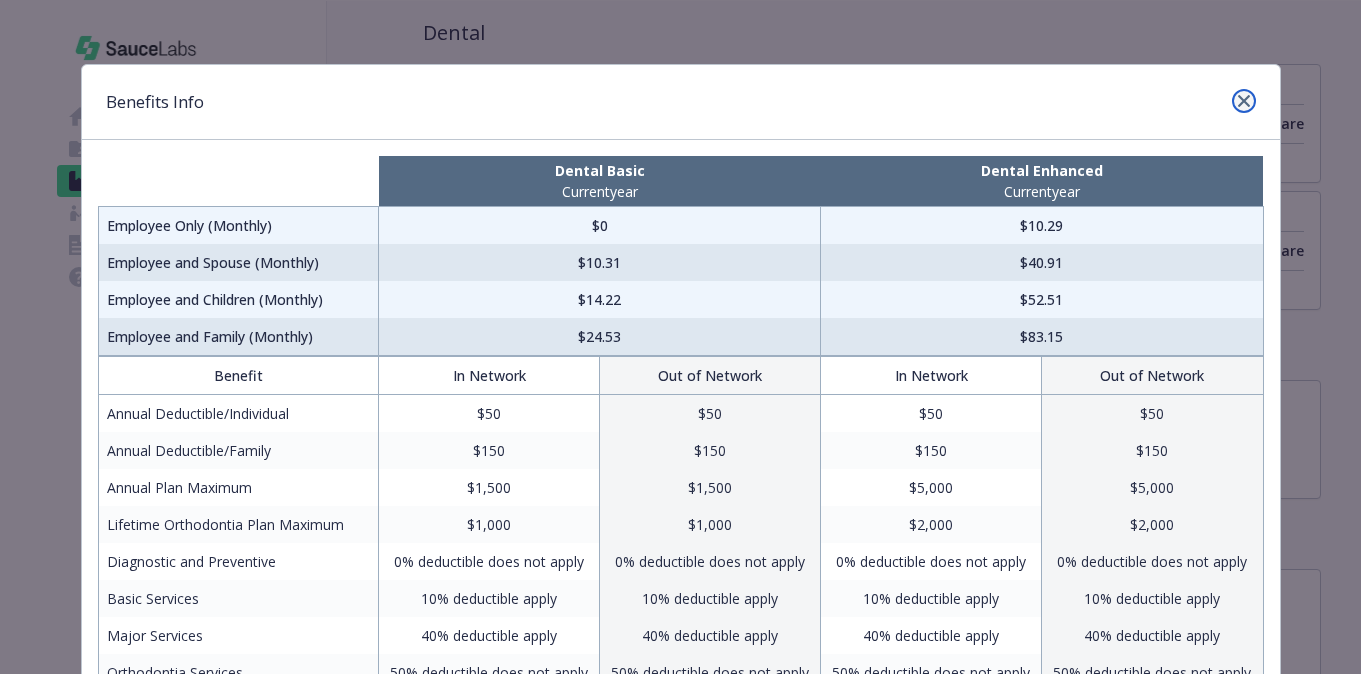 click at bounding box center (1244, 101) 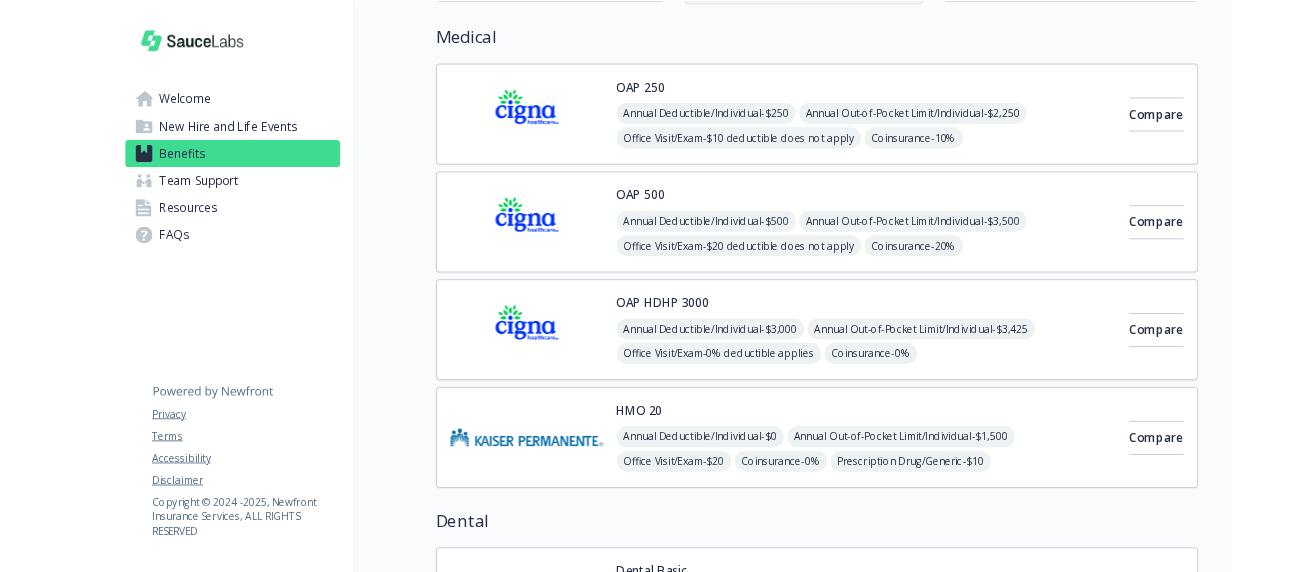 scroll, scrollTop: 0, scrollLeft: 0, axis: both 